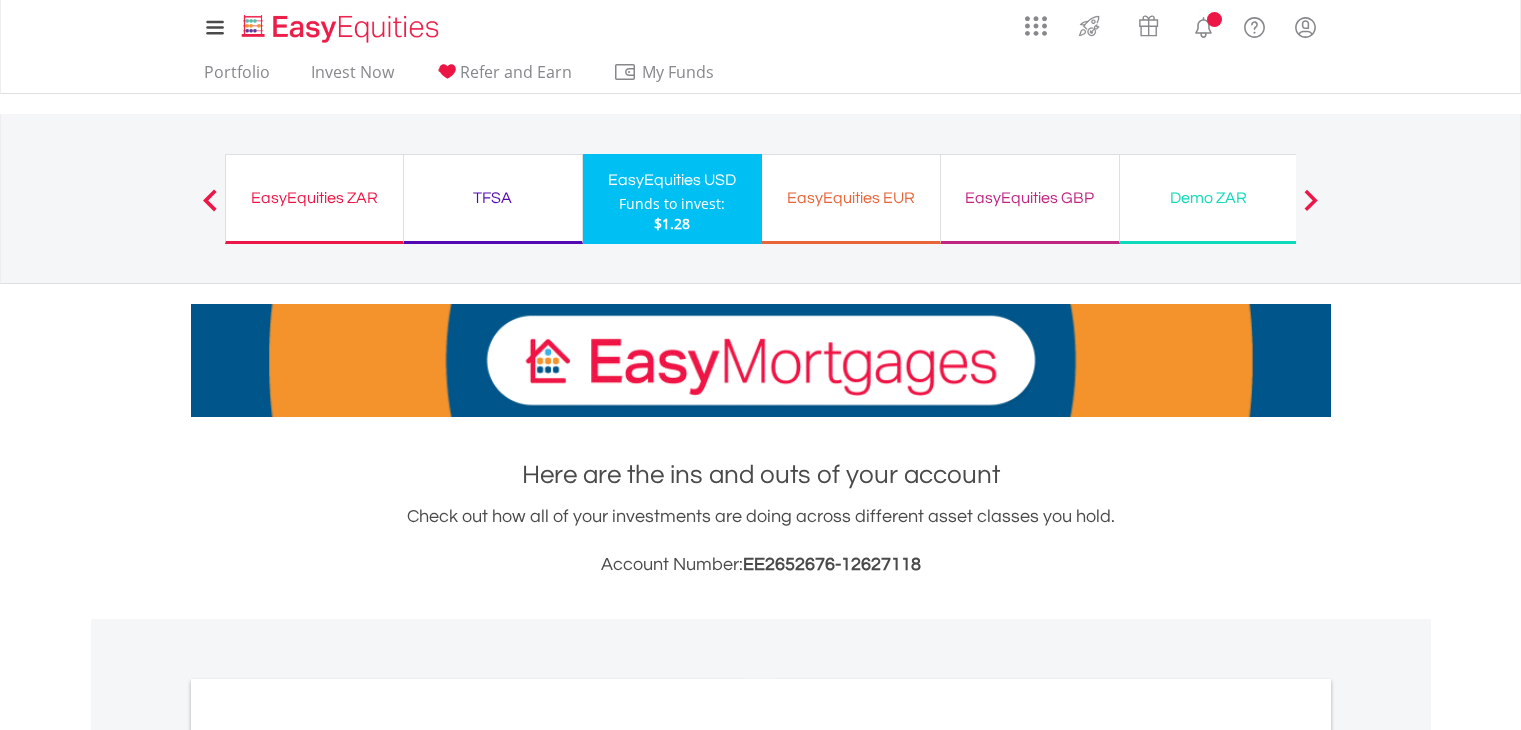 scroll, scrollTop: 0, scrollLeft: 0, axis: both 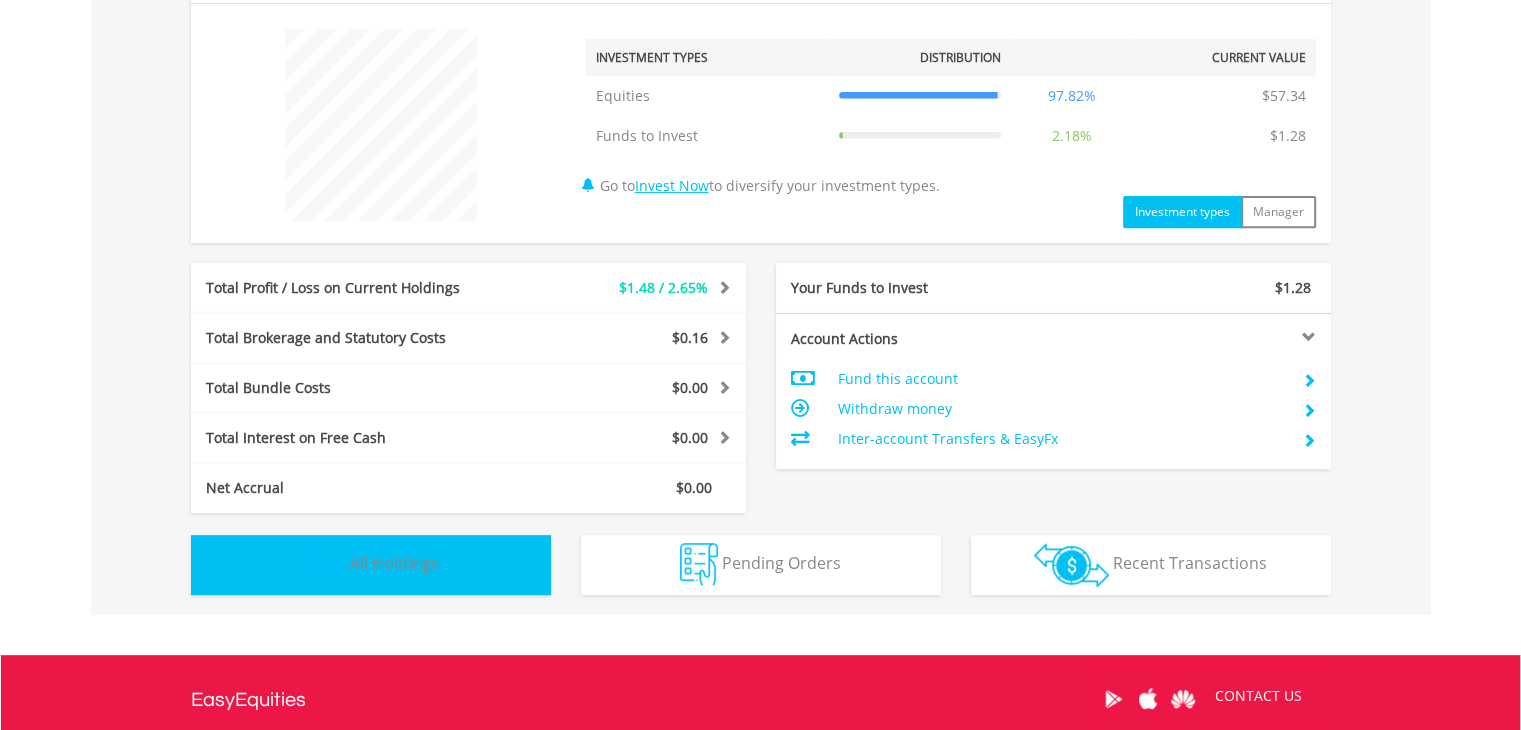 click on "Holdings
All Holdings" at bounding box center [371, 565] 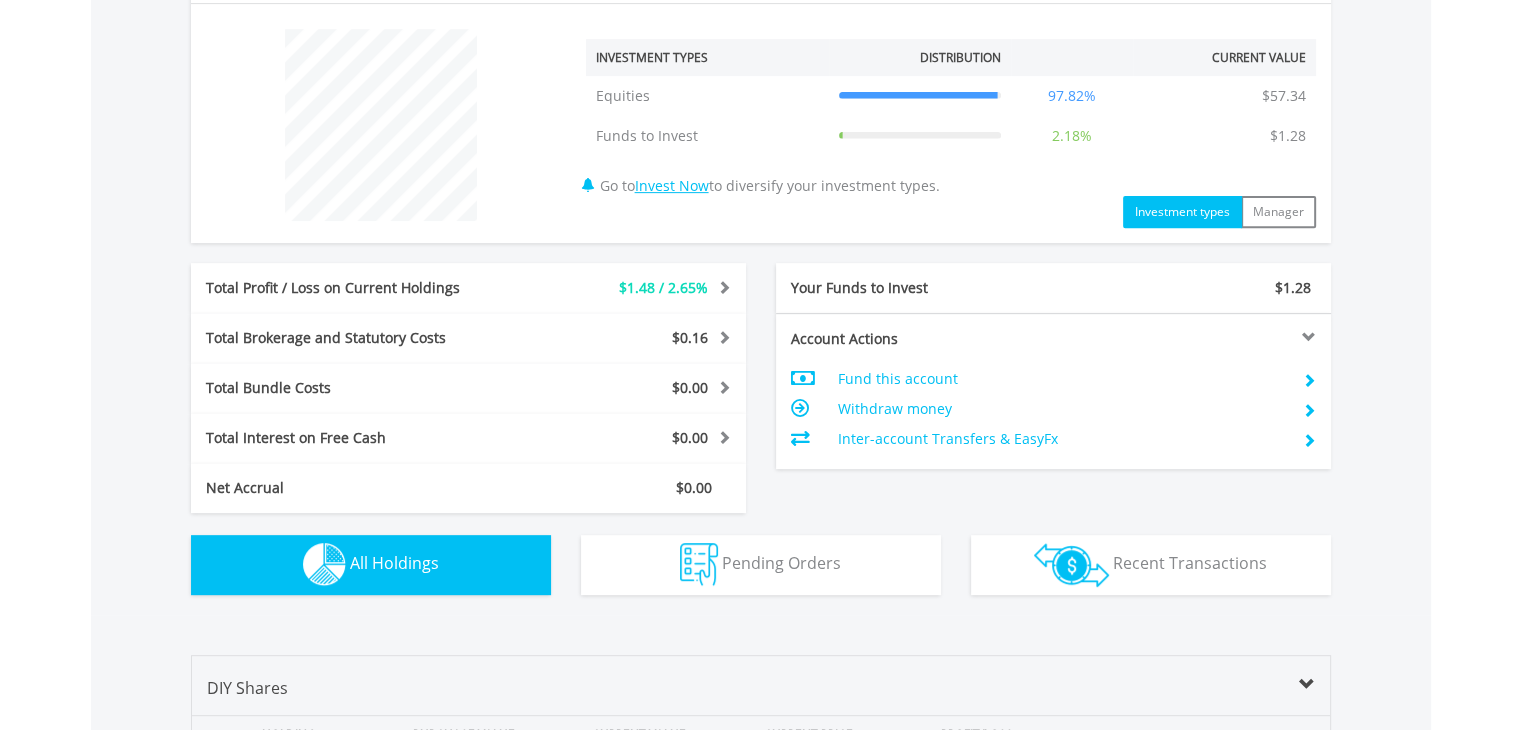 scroll, scrollTop: 1401, scrollLeft: 0, axis: vertical 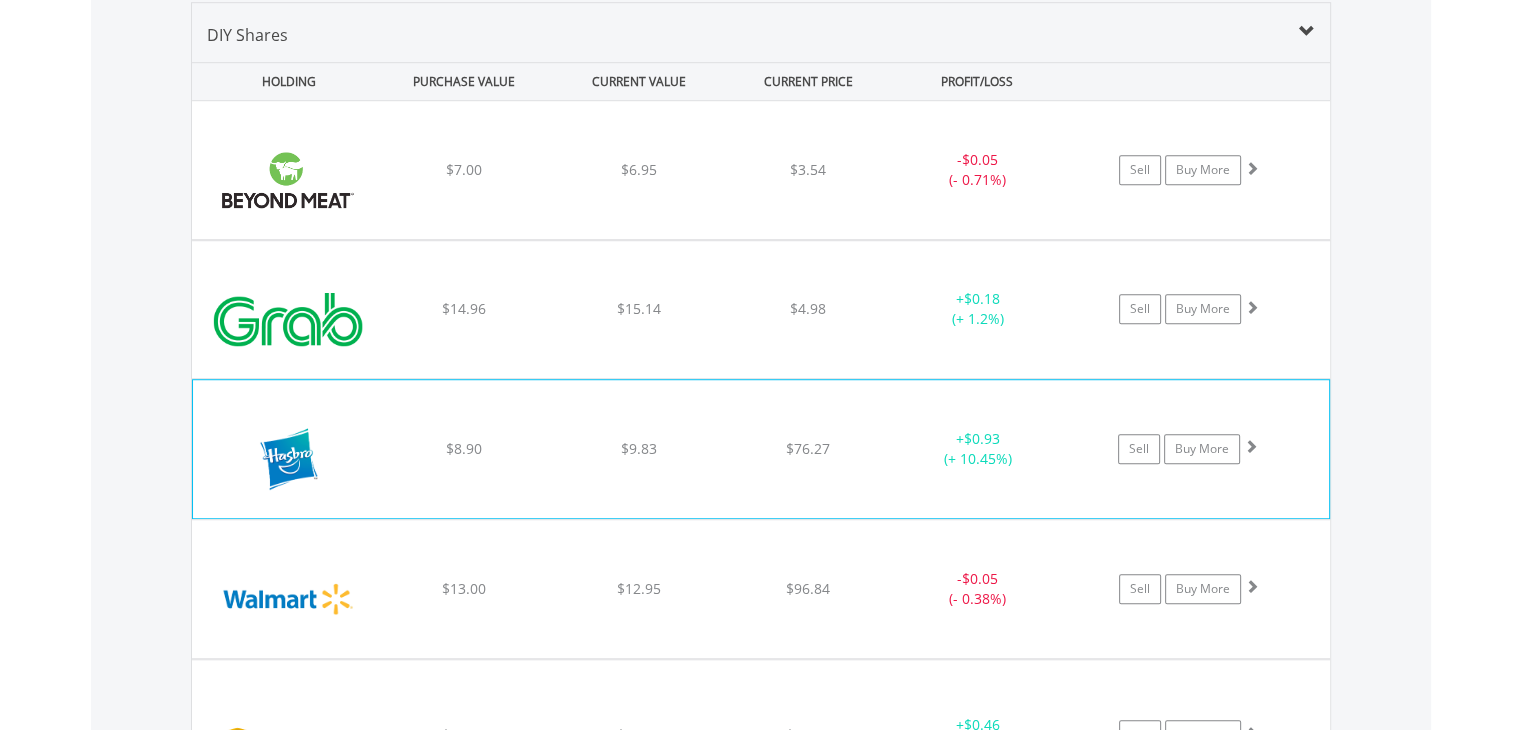 type 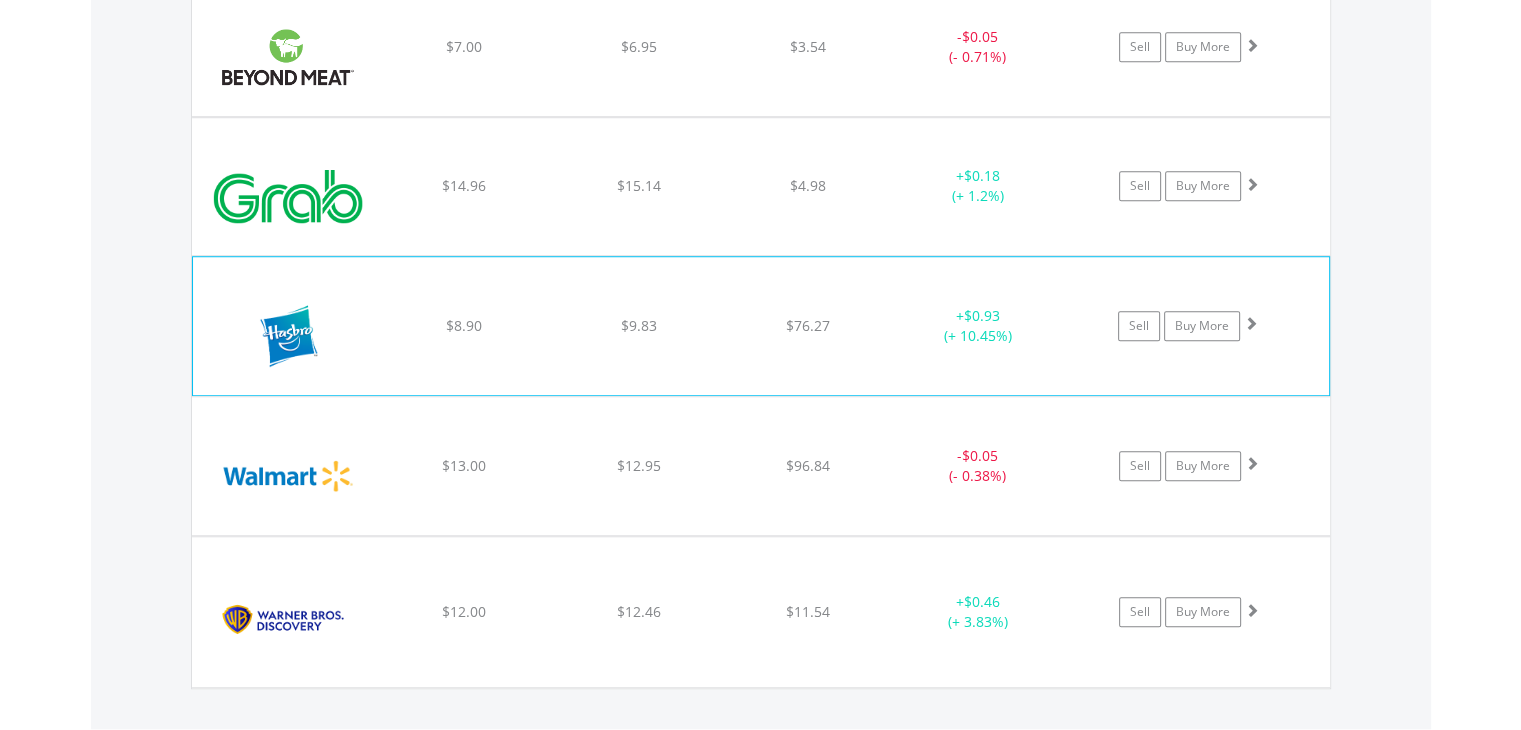scroll, scrollTop: 1561, scrollLeft: 0, axis: vertical 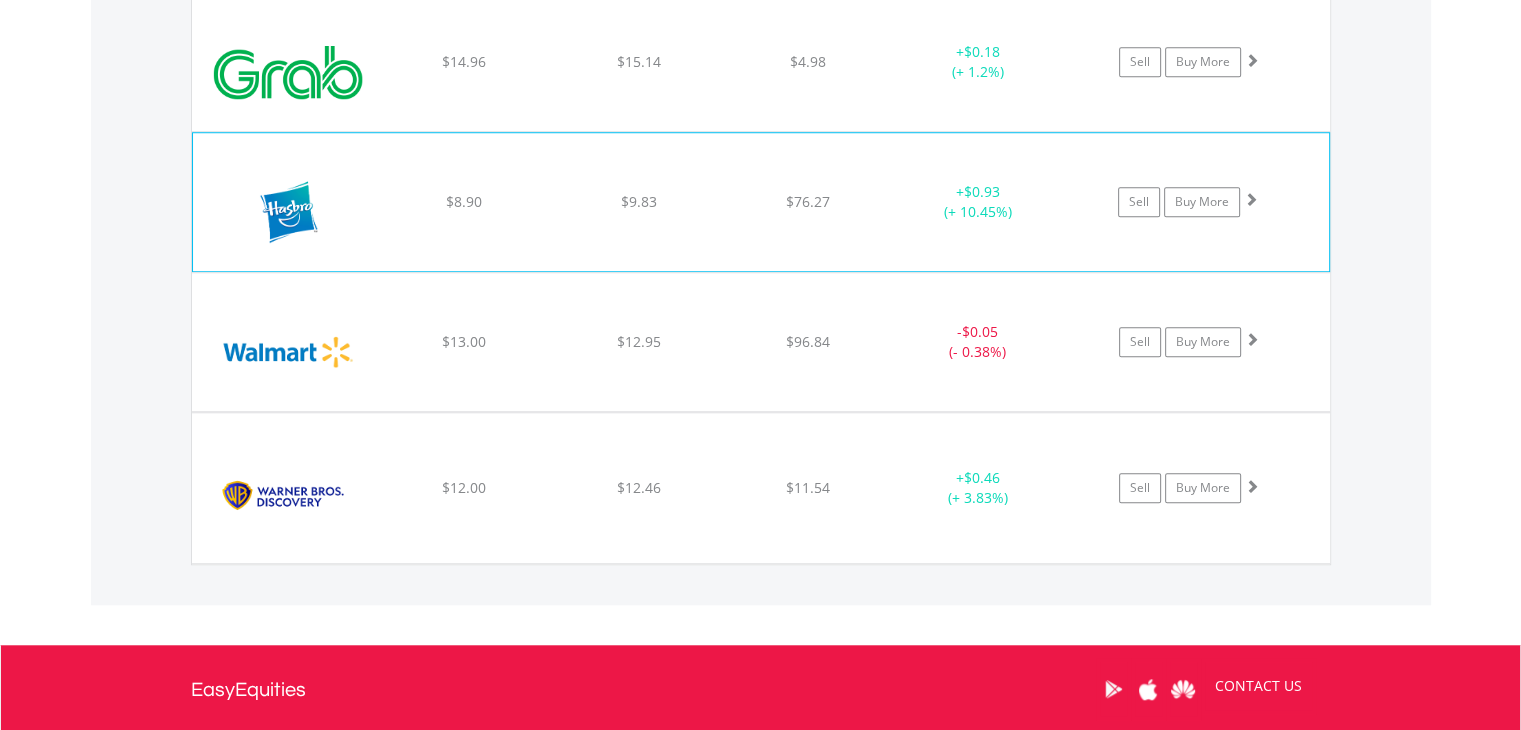 click on "﻿
Warner Bros Discovery Inc
$12.00
$12.46
$11.54
+  $0.46 (+ 3.83%)
Sell
Buy More" at bounding box center [761, -77] 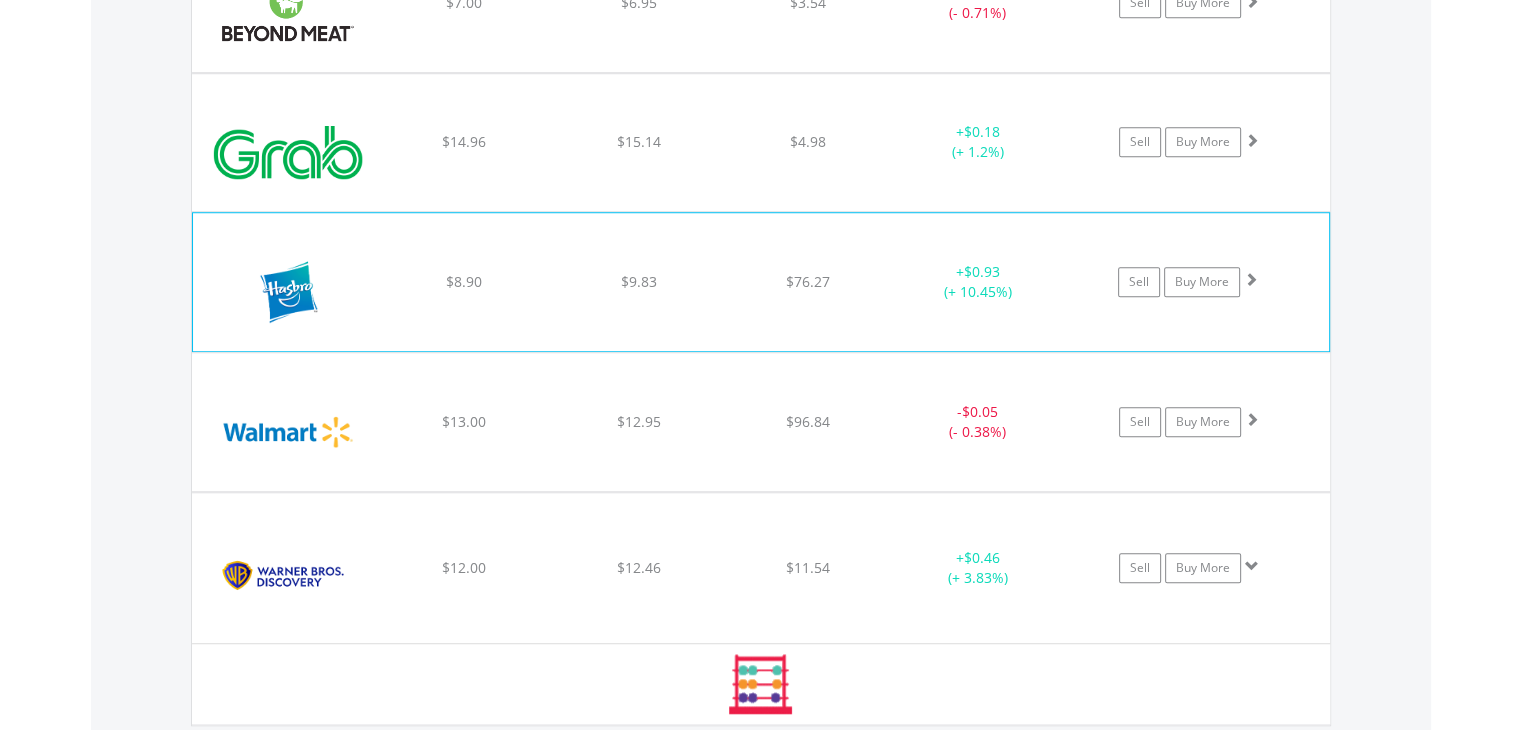 click on "﻿
Wal-Mart Stores Inc
$13.00
$12.95
$96.84
-  $0.05 (- 0.38%)
Sell
Buy More" at bounding box center [761, 3] 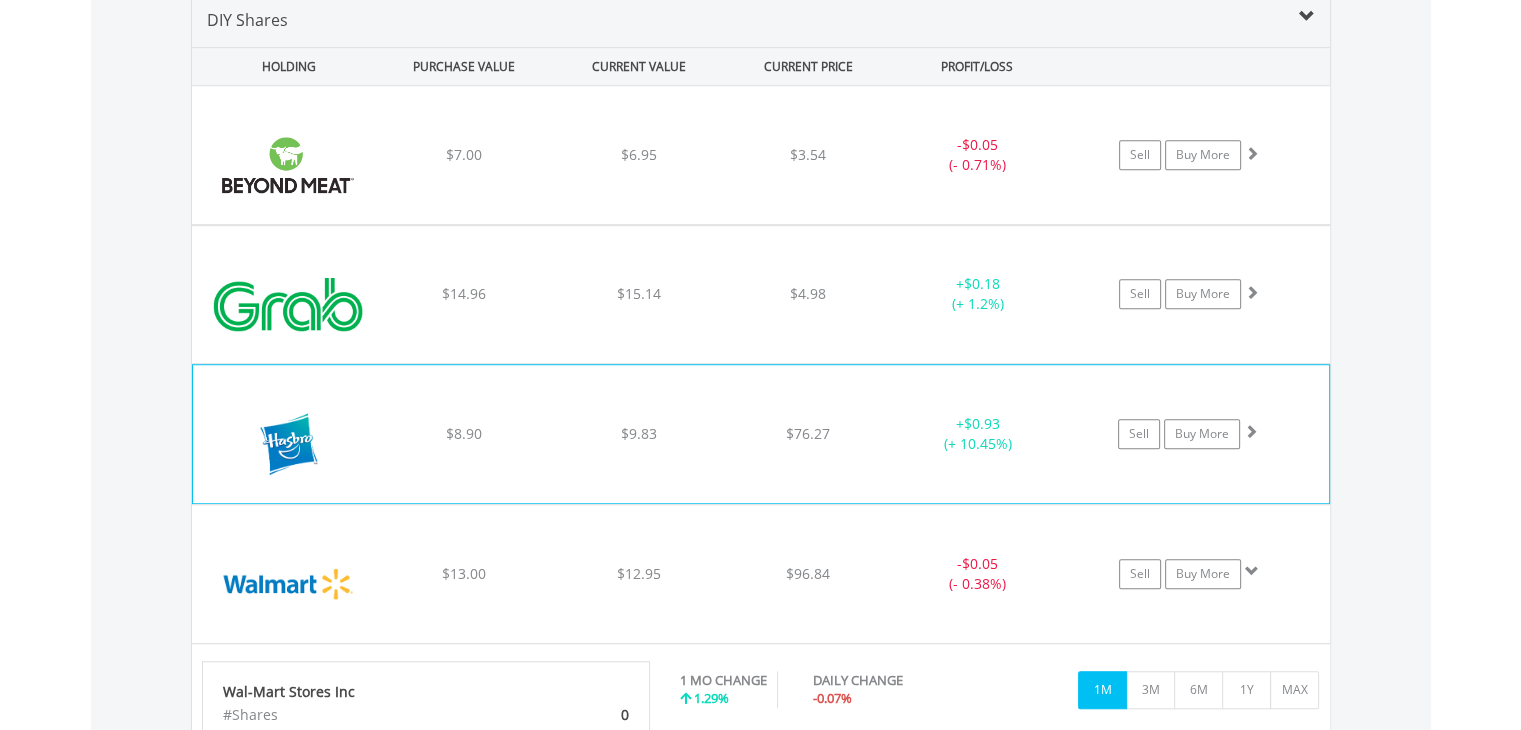 scroll, scrollTop: 1408, scrollLeft: 0, axis: vertical 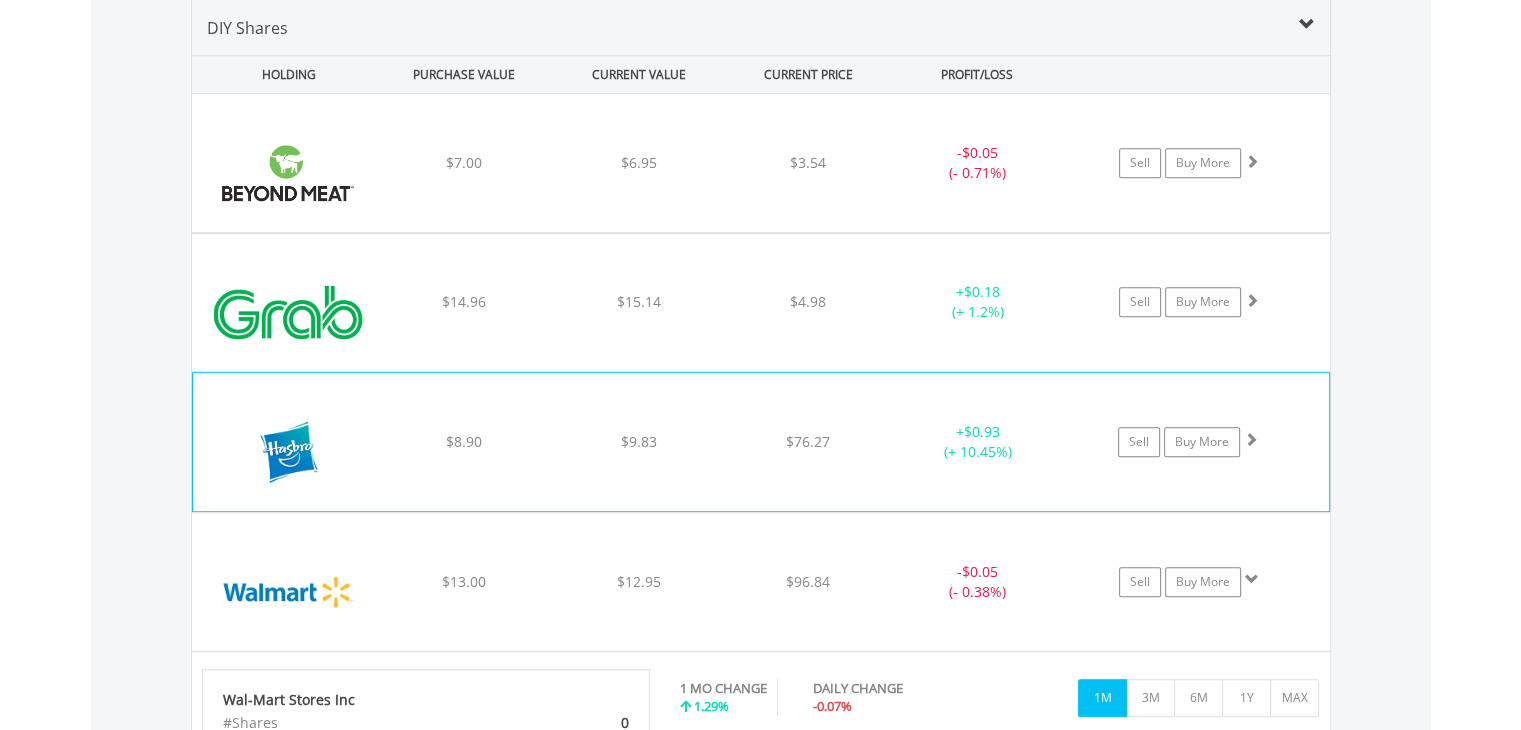 click on "﻿
Hasbro Inc
$8.90
$9.83
$76.27
+  $0.93 (+ 10.45%)
Sell
Buy More" at bounding box center (761, 163) 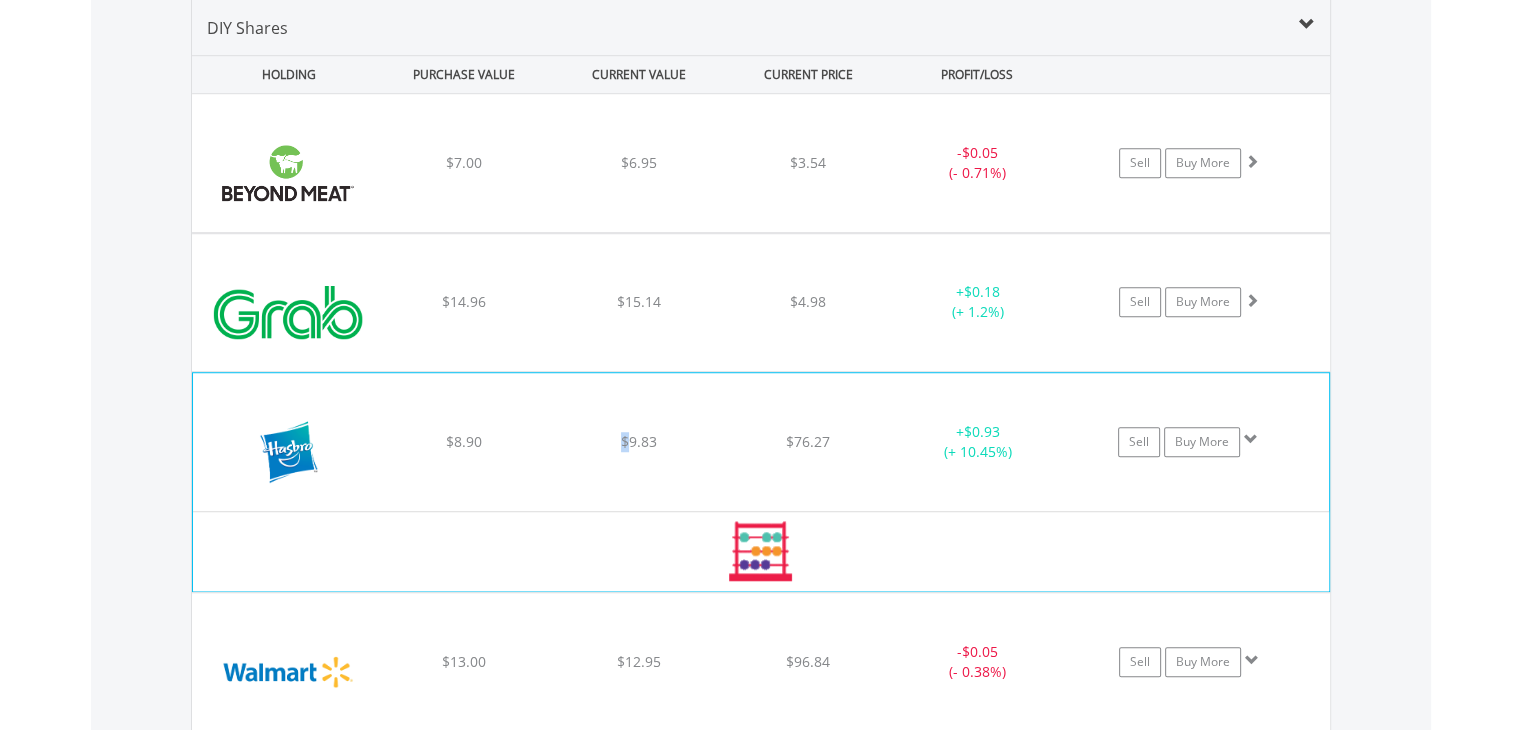 click on "﻿
Hasbro Inc
$8.90
$9.83
$76.27
+  $0.93 (+ 10.45%)
Sell
Buy More" at bounding box center (761, 163) 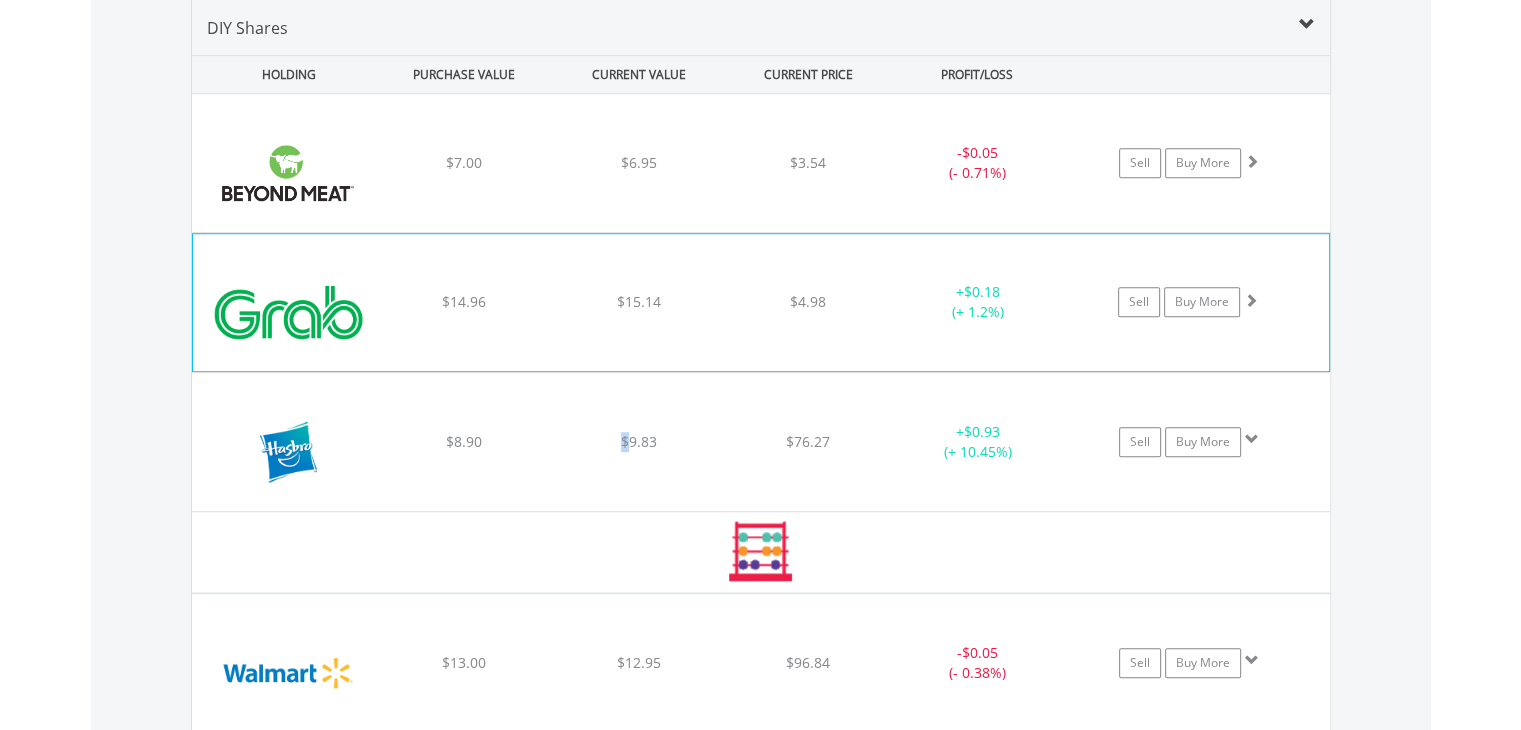 click on "$15.14" at bounding box center (639, 162) 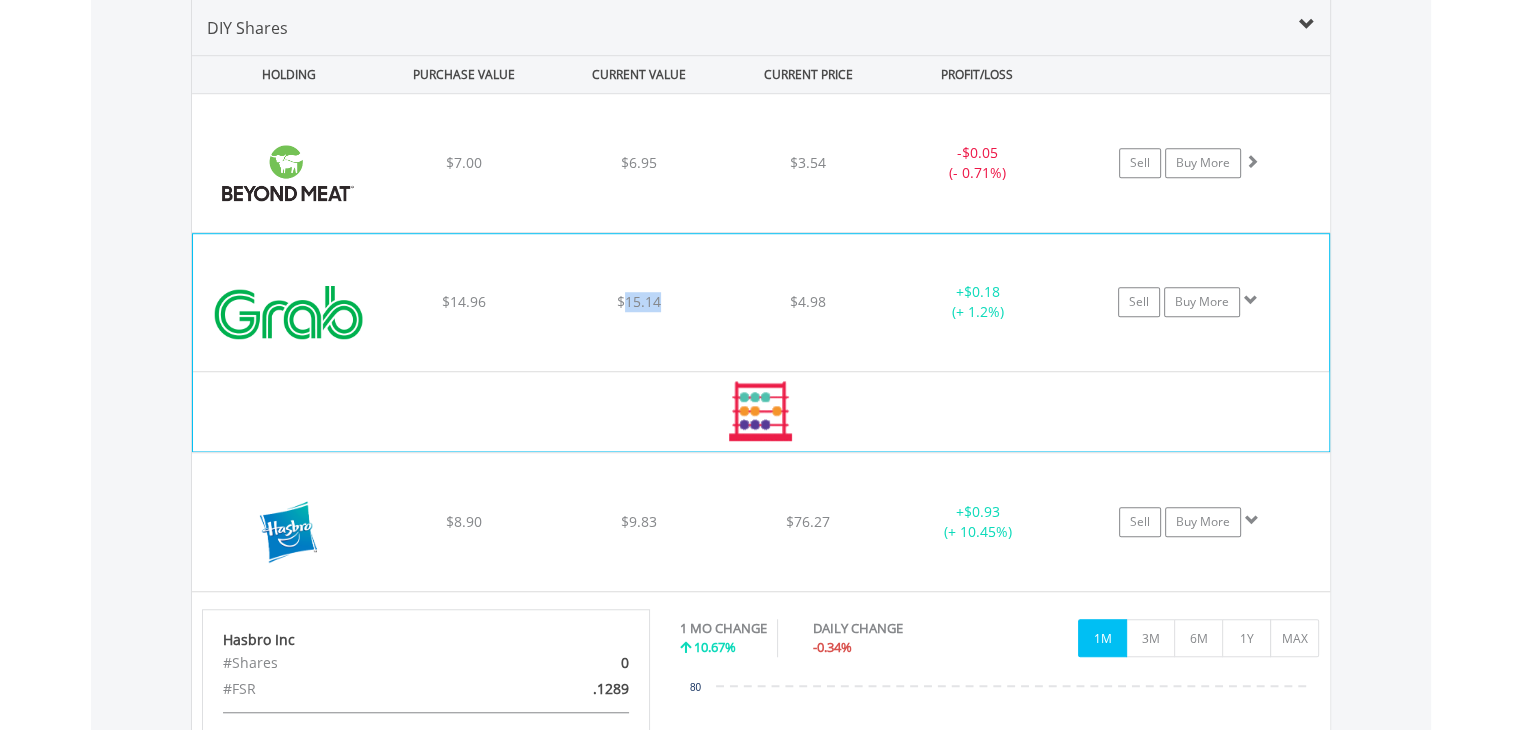 click on "$15.14" at bounding box center [639, 162] 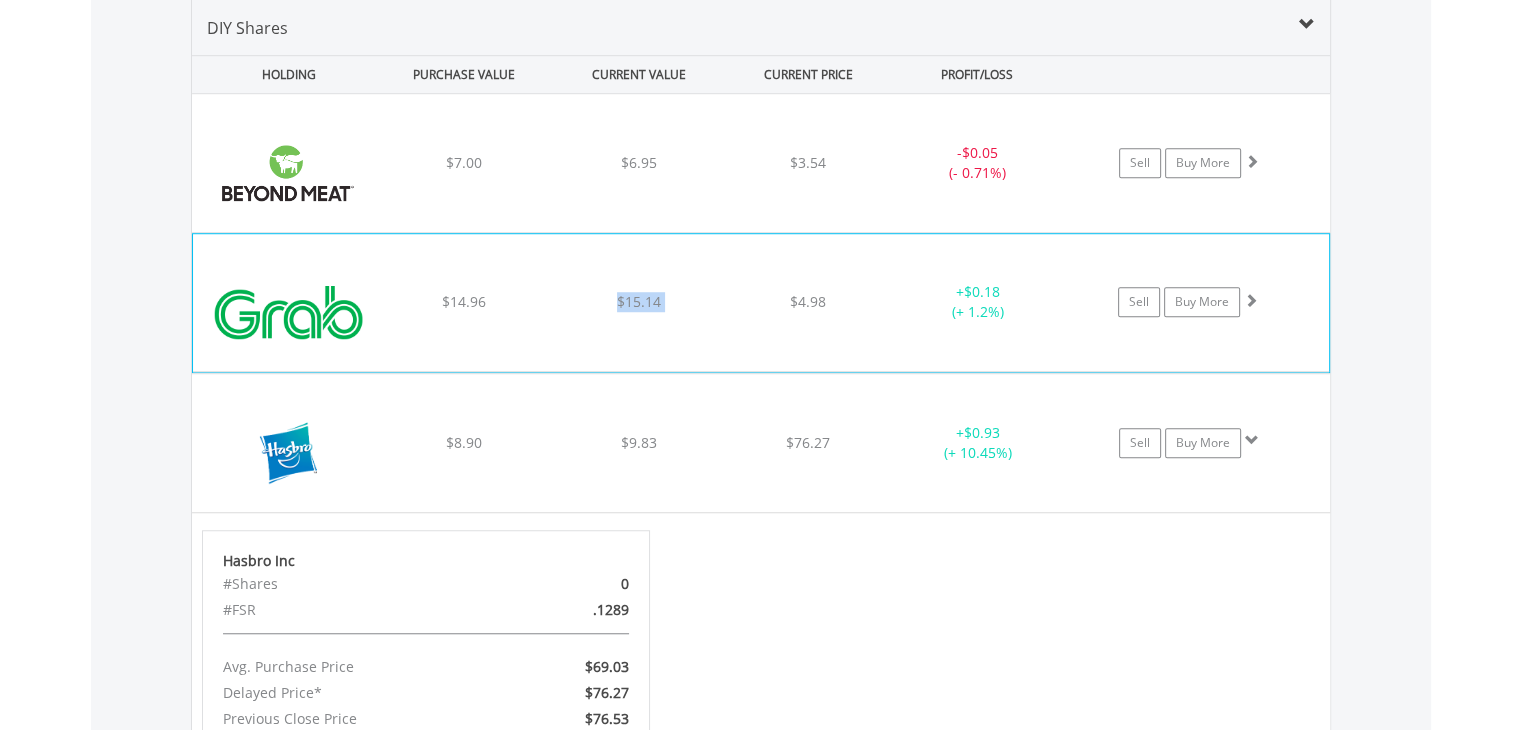 click on "$15.14" at bounding box center (639, 162) 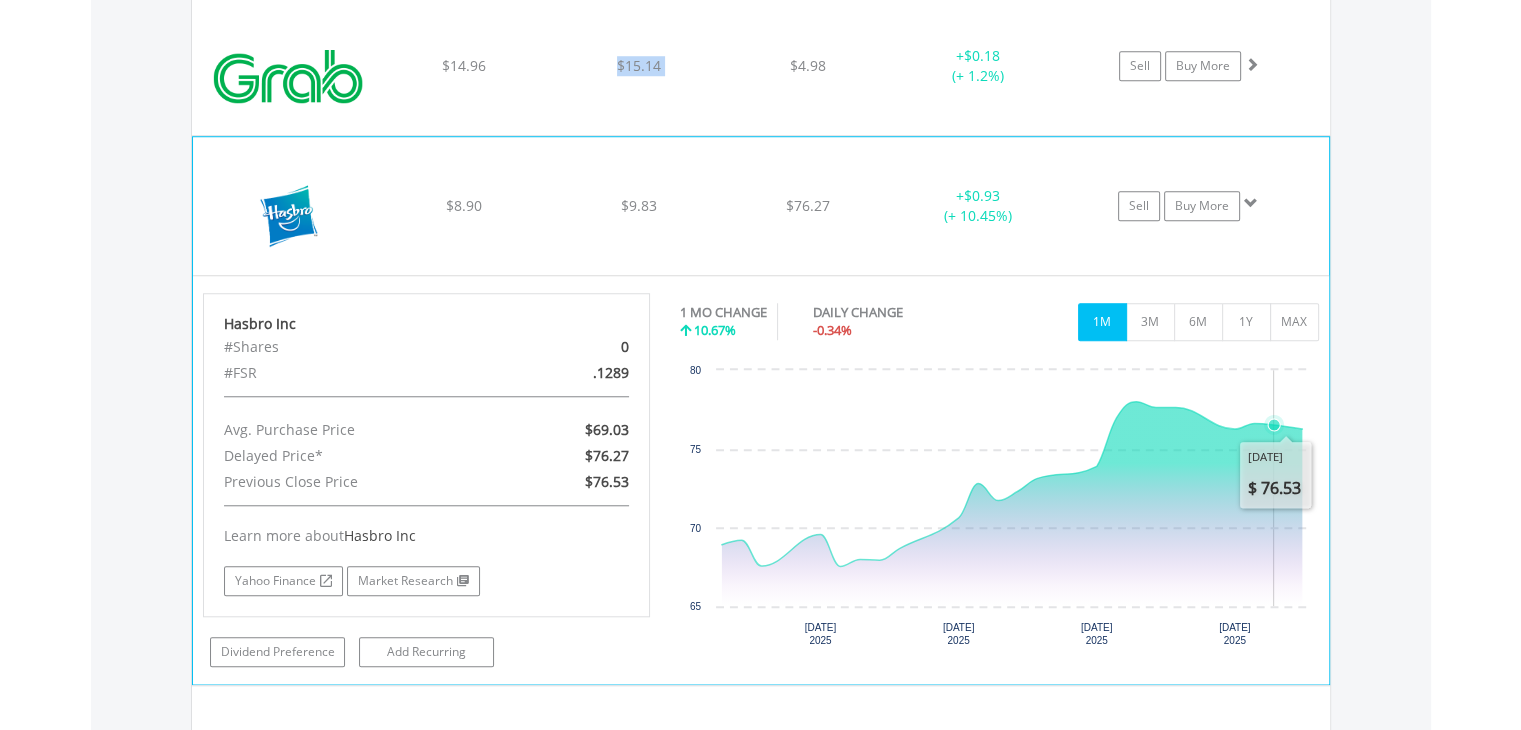 scroll, scrollTop: 1648, scrollLeft: 0, axis: vertical 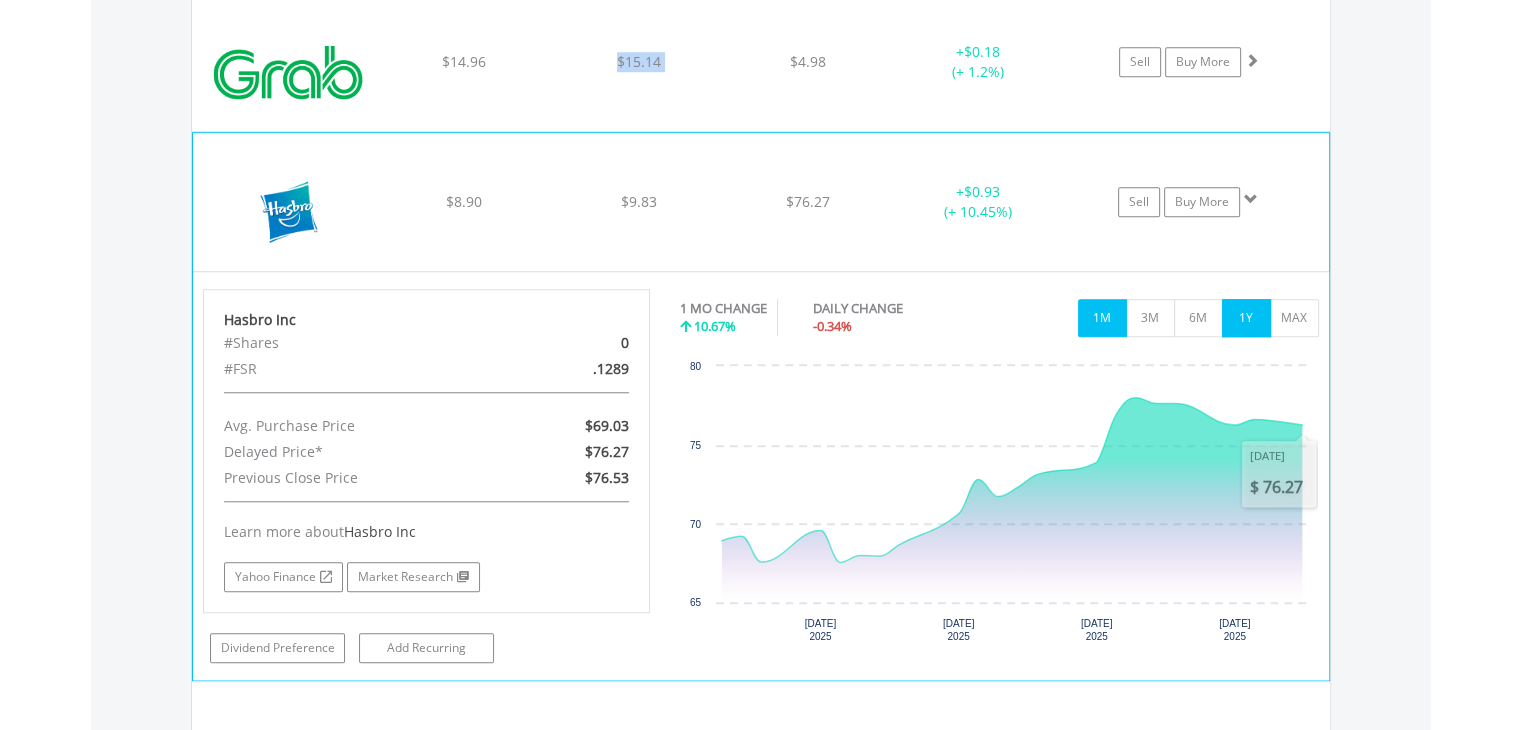 click on "1Y" at bounding box center (1246, 318) 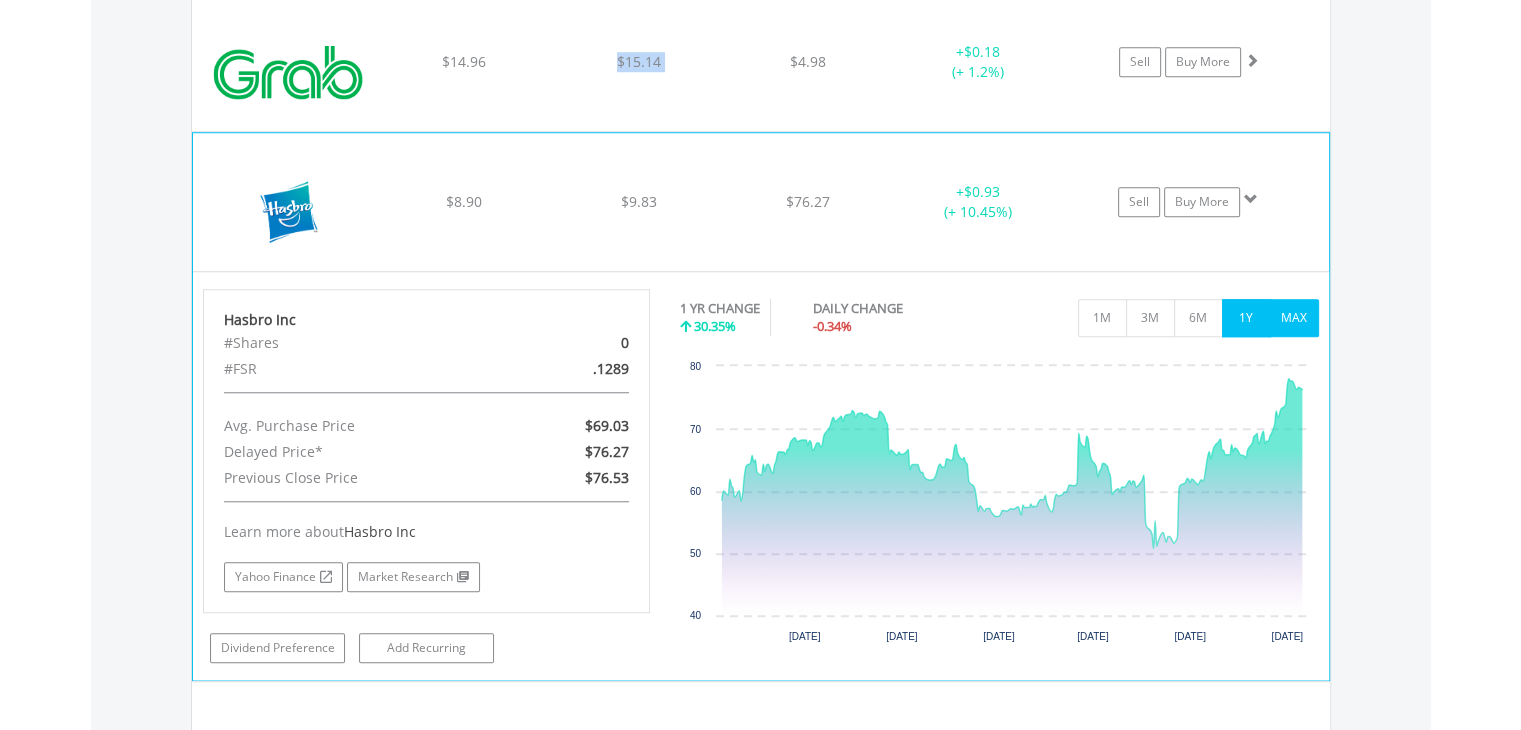 click on "MAX" at bounding box center [1294, 318] 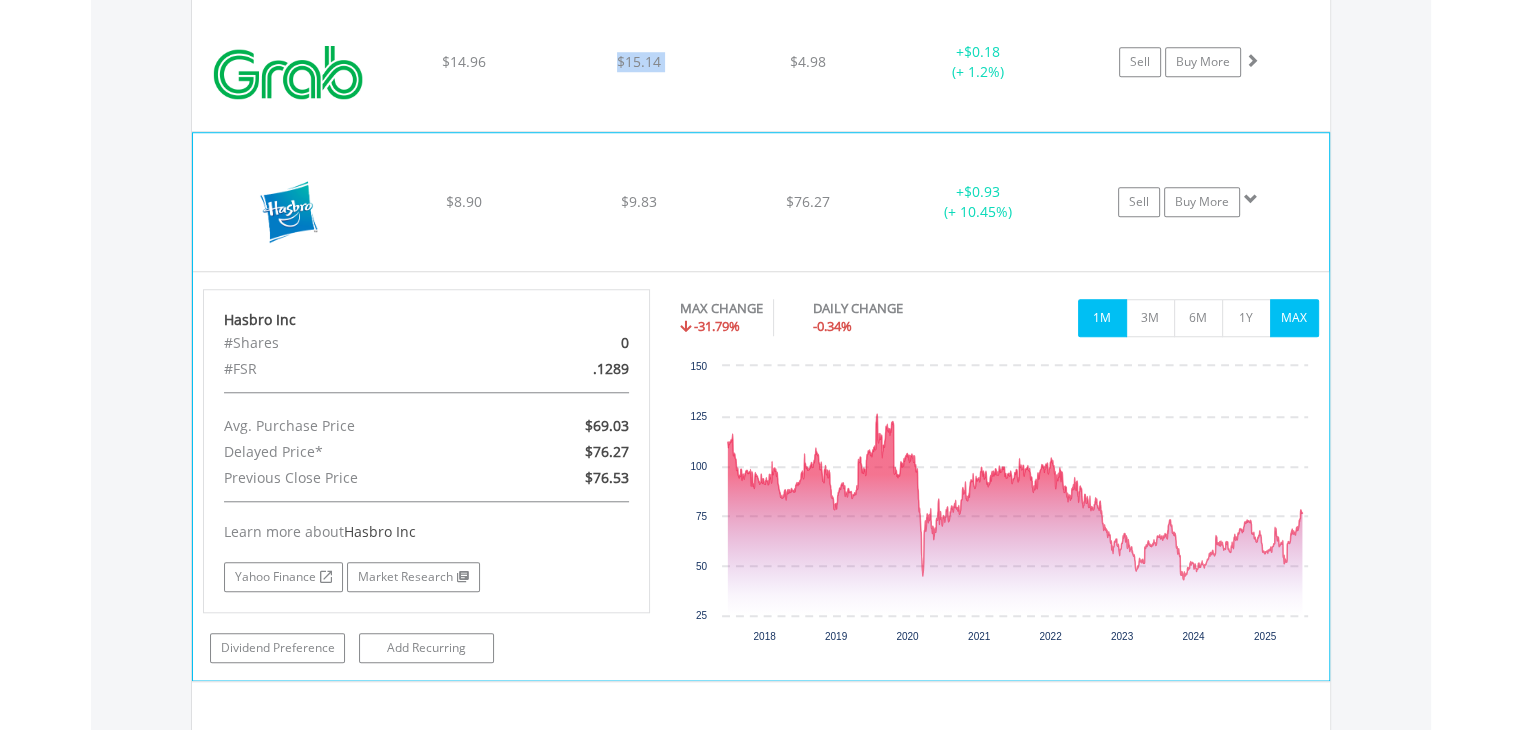 click on "1M" at bounding box center (1102, 318) 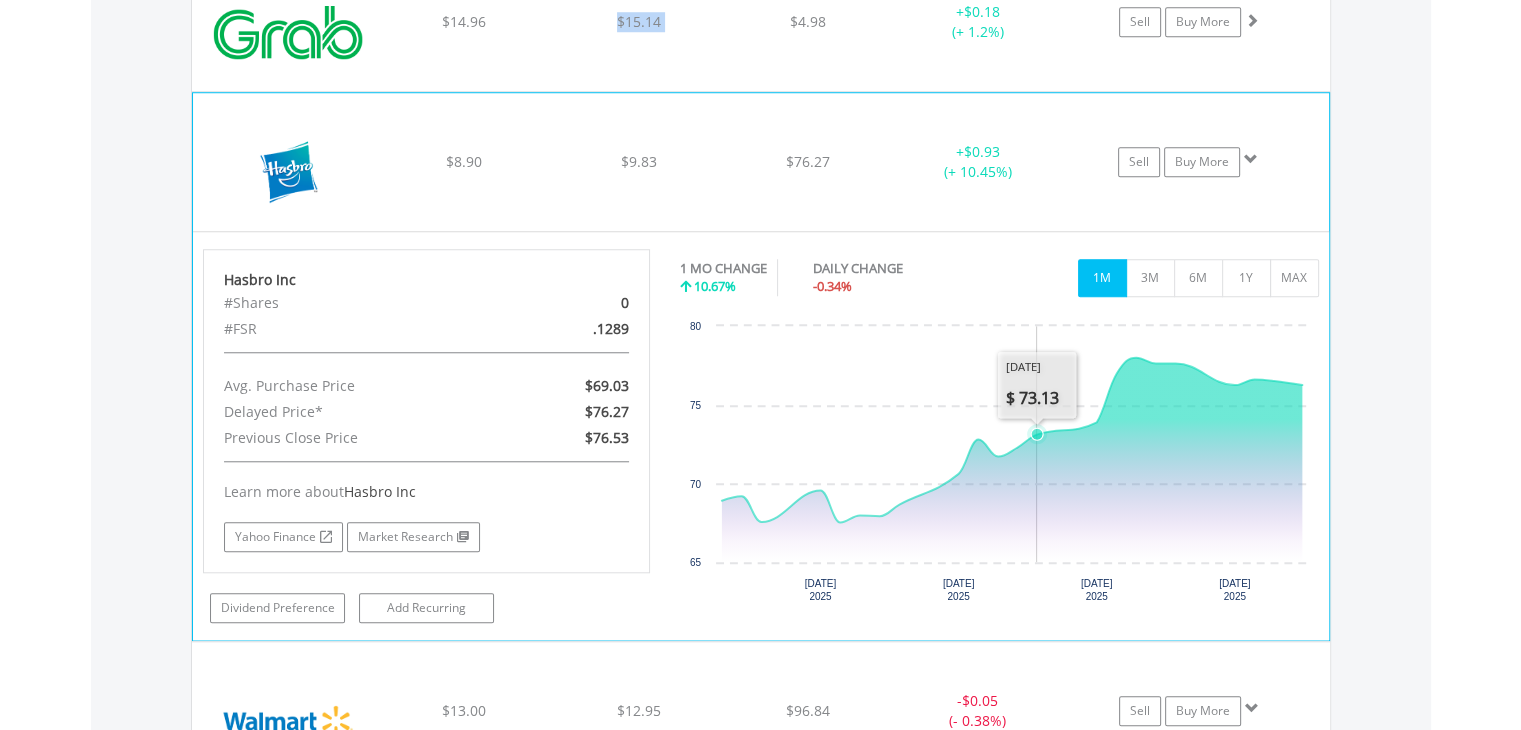 scroll, scrollTop: 1648, scrollLeft: 0, axis: vertical 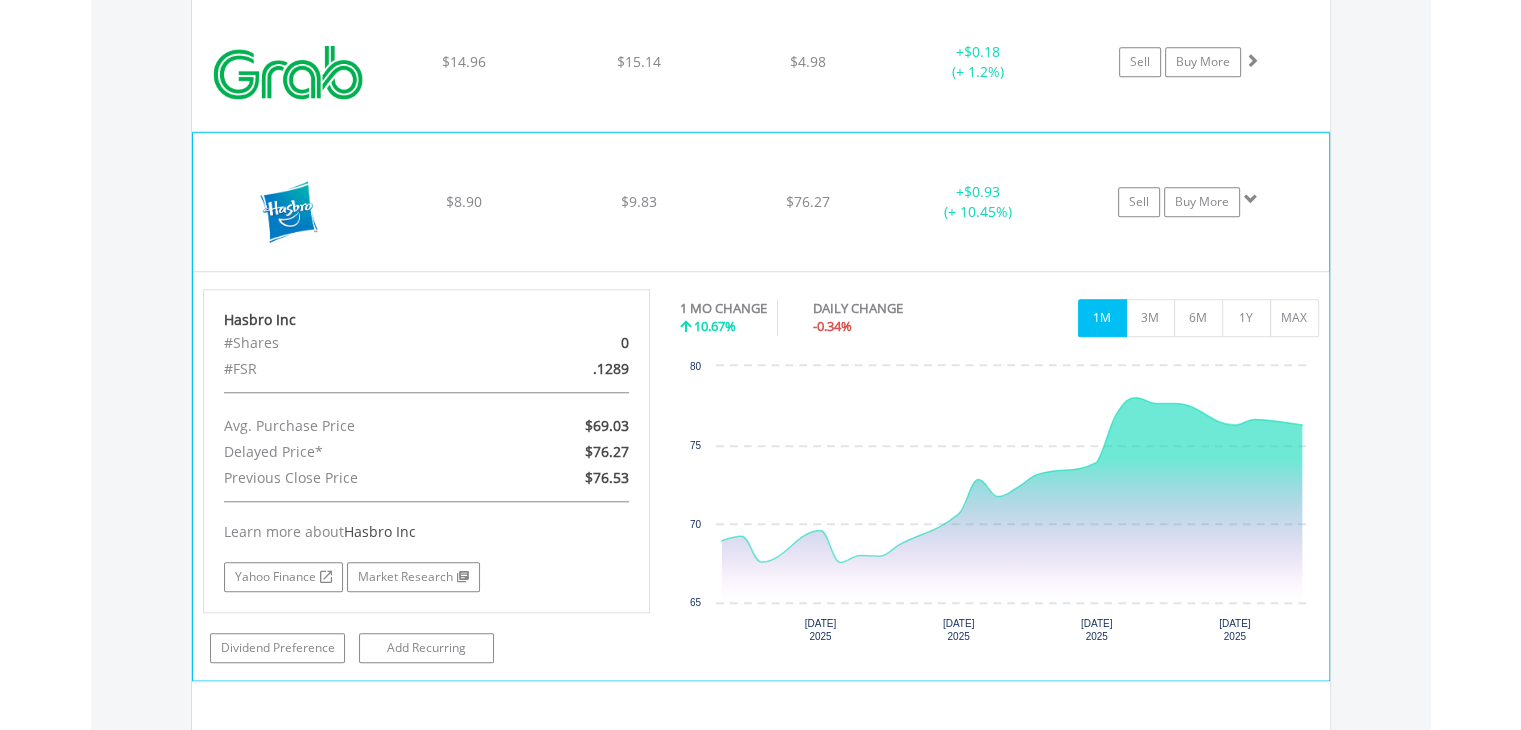 click at bounding box center [1251, 199] 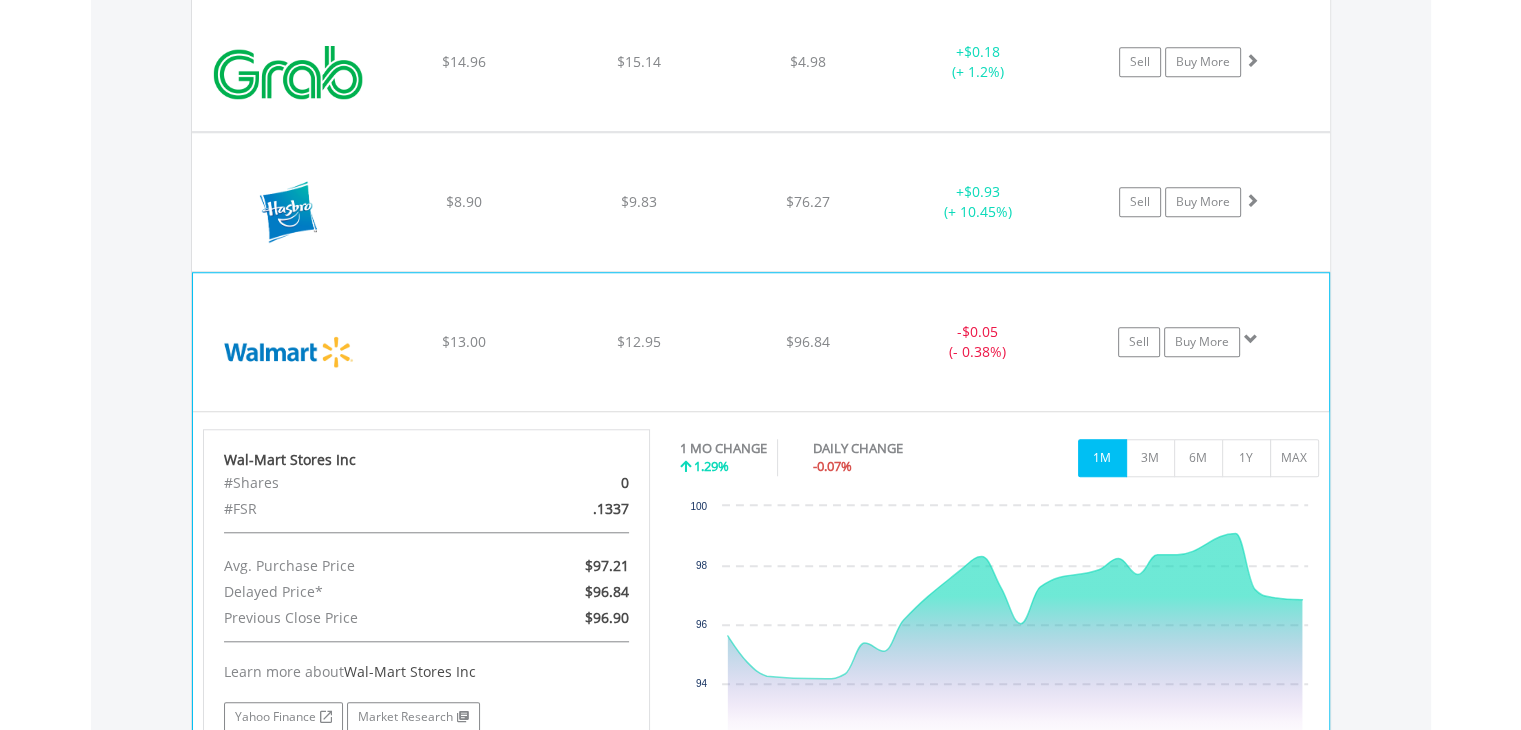 click at bounding box center [1251, 339] 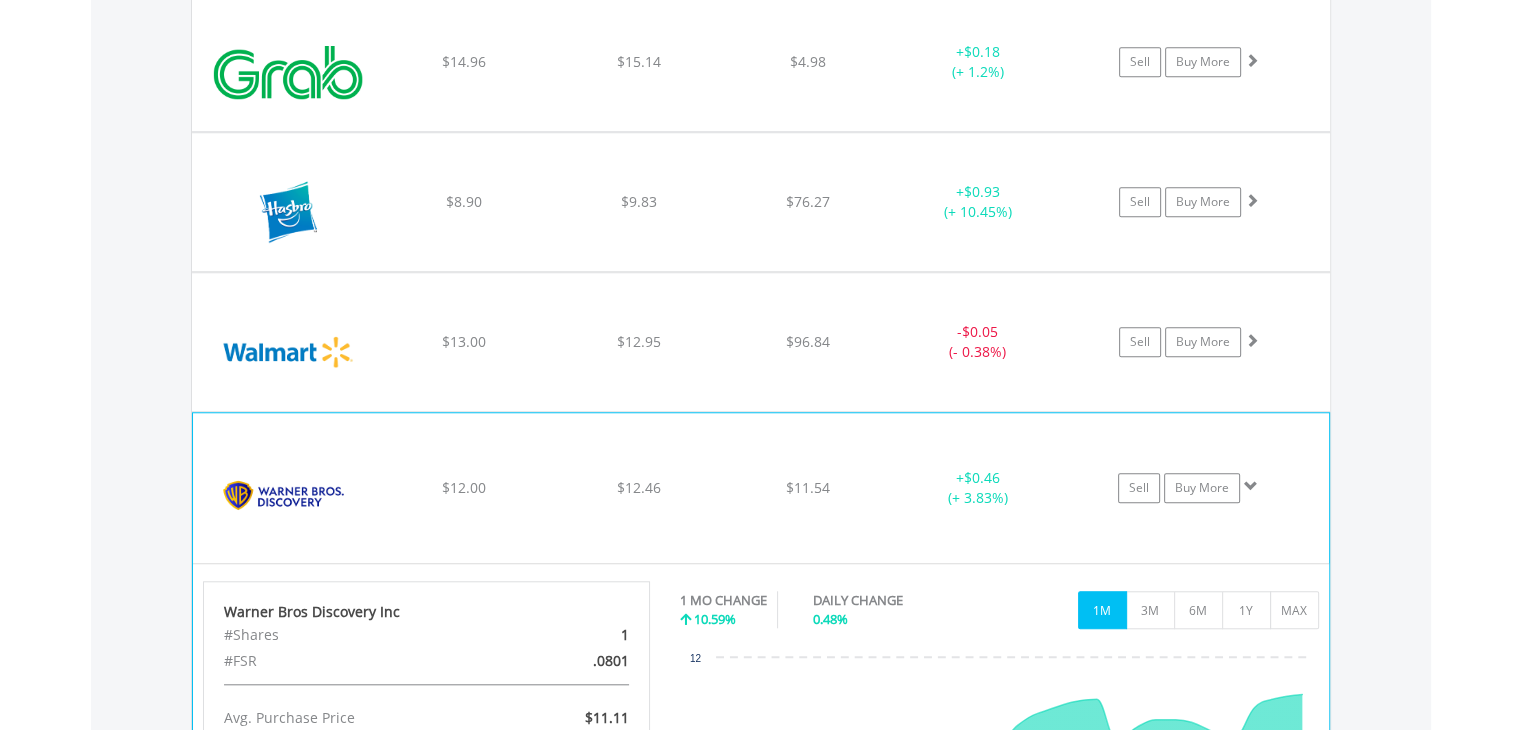 click at bounding box center [1251, 486] 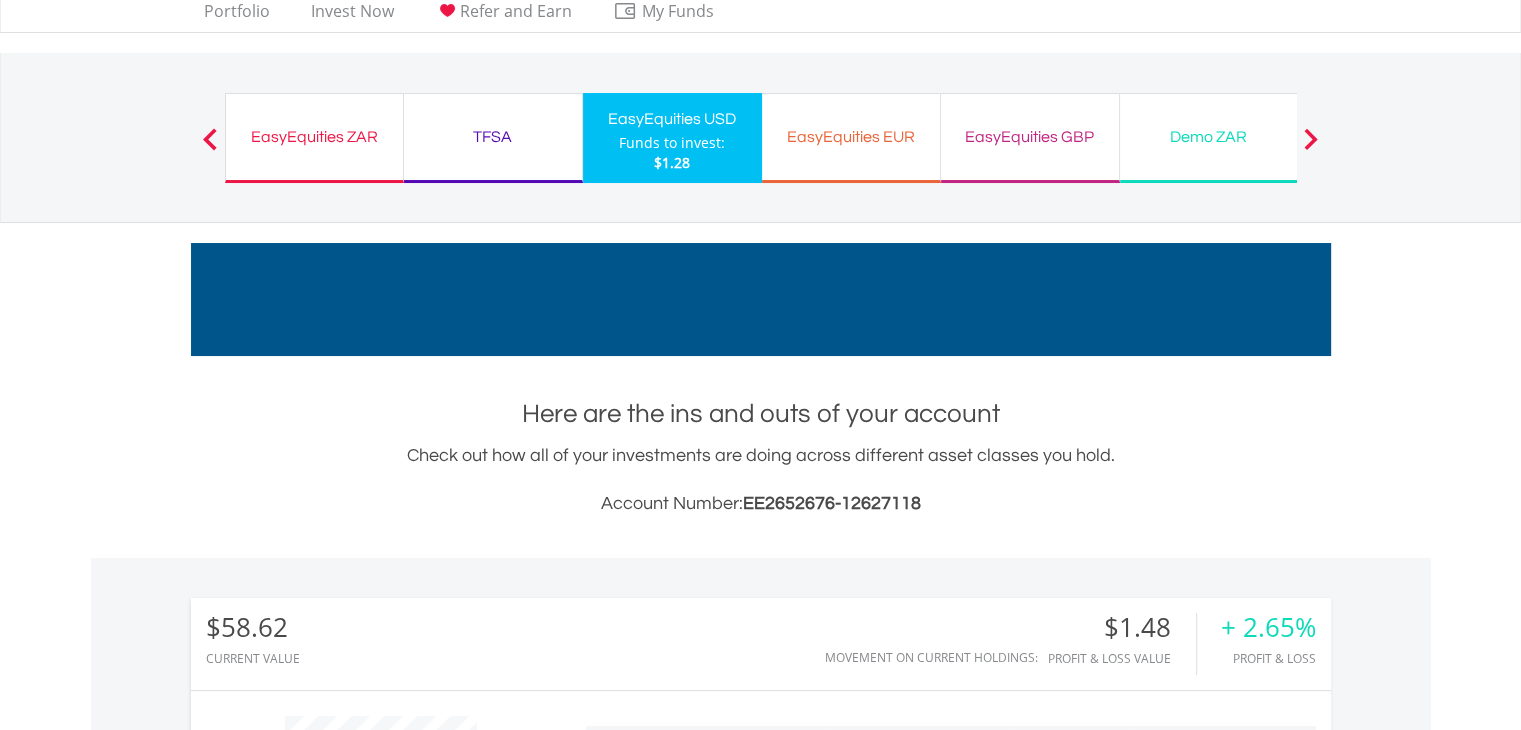 scroll, scrollTop: 0, scrollLeft: 0, axis: both 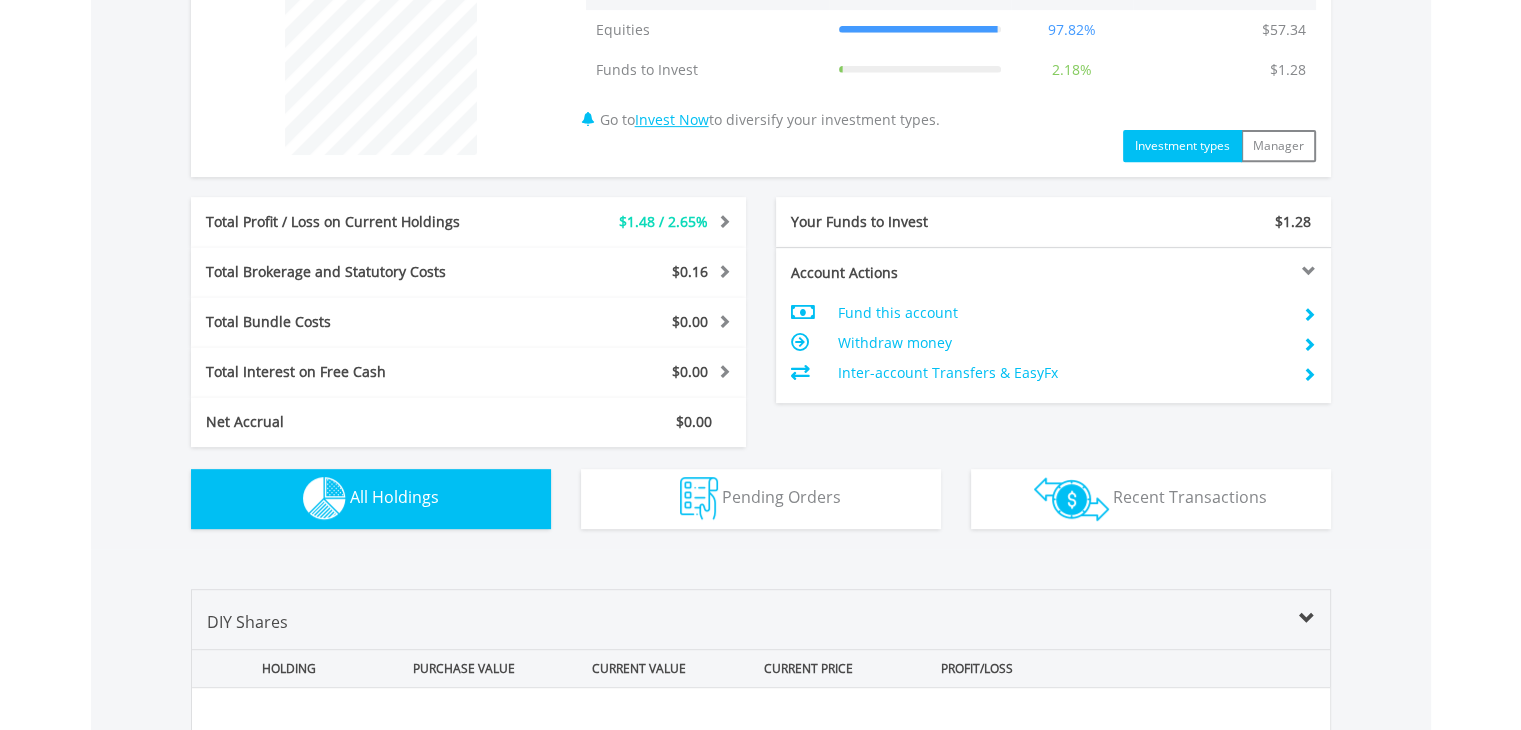 click at bounding box center (1192, 271) 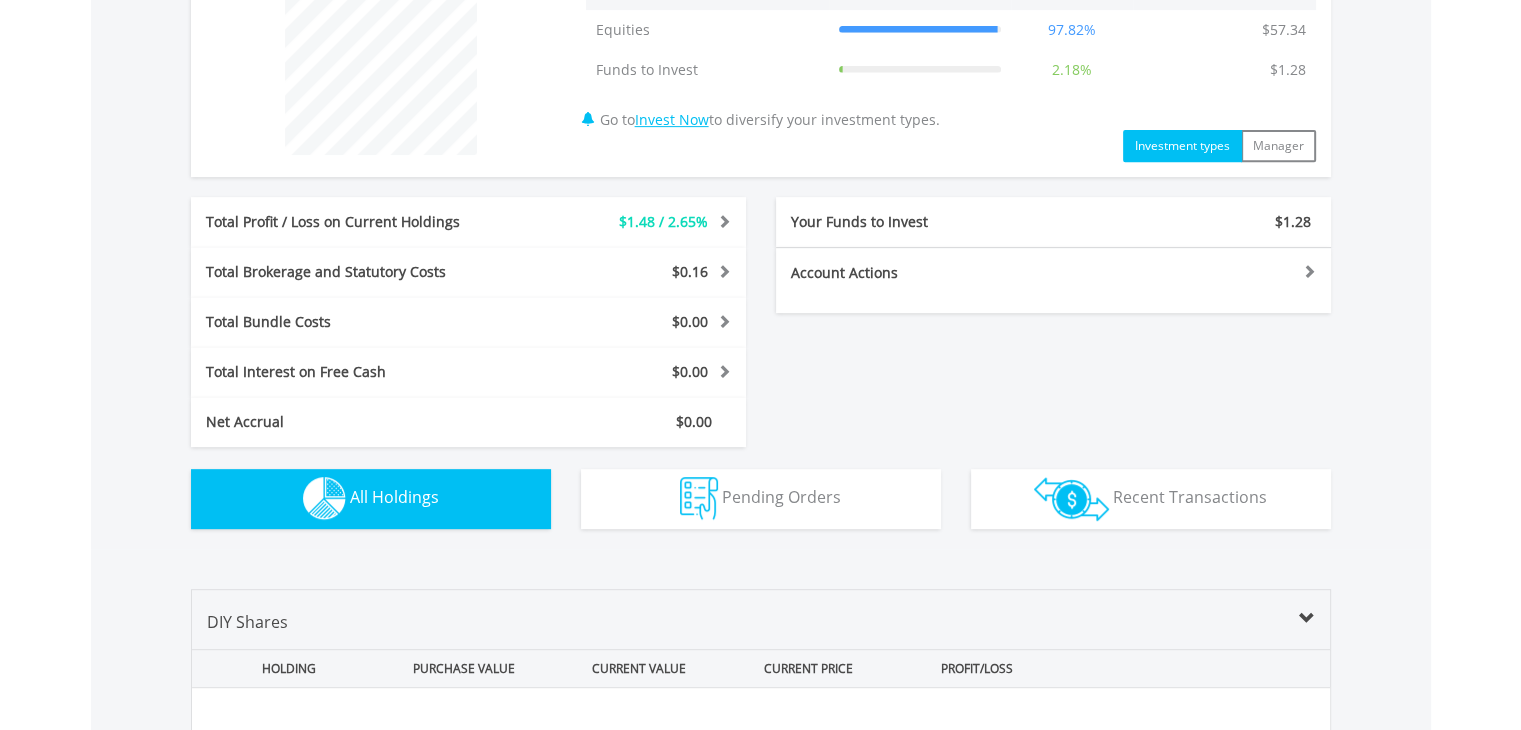click at bounding box center (1192, 271) 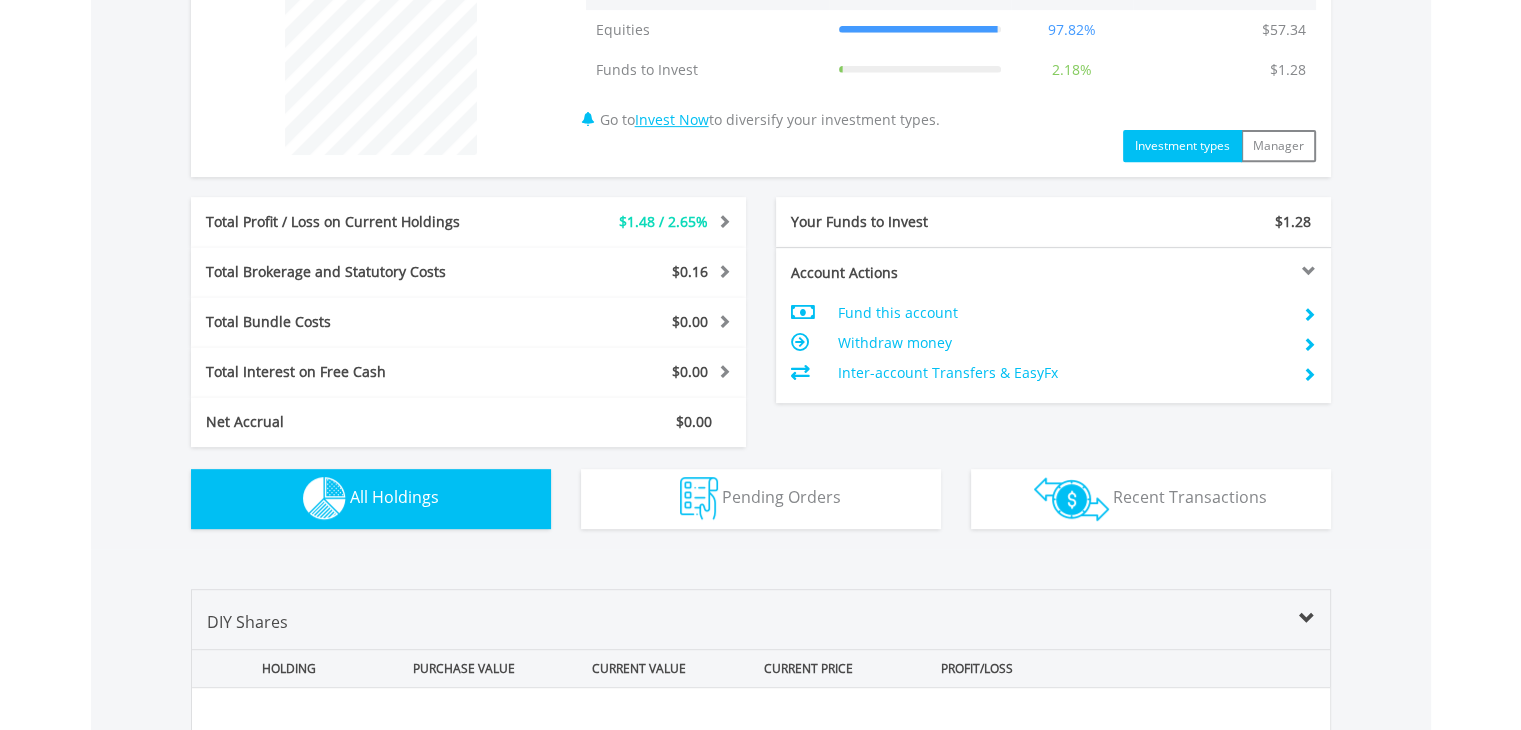 click at bounding box center [1309, 314] 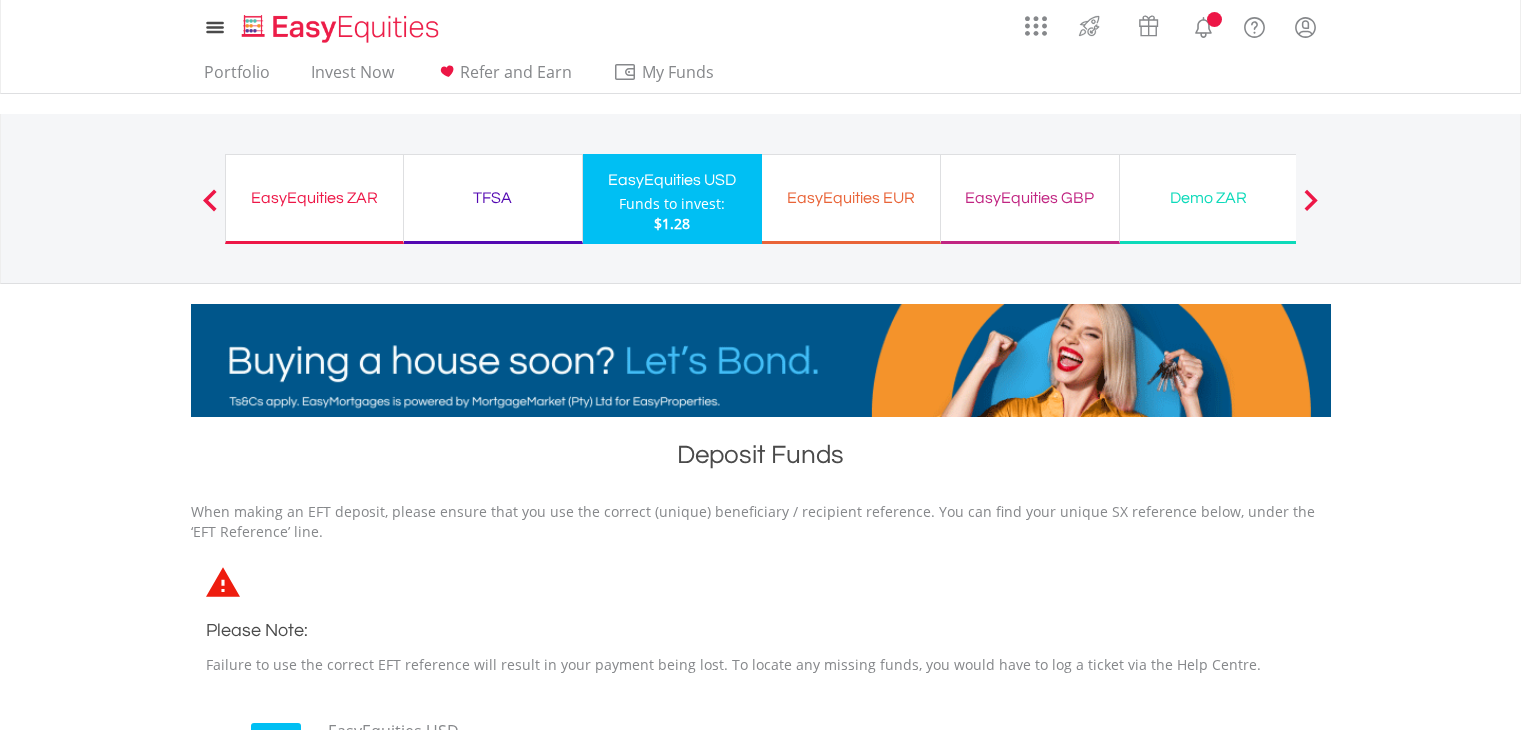 scroll, scrollTop: 0, scrollLeft: 0, axis: both 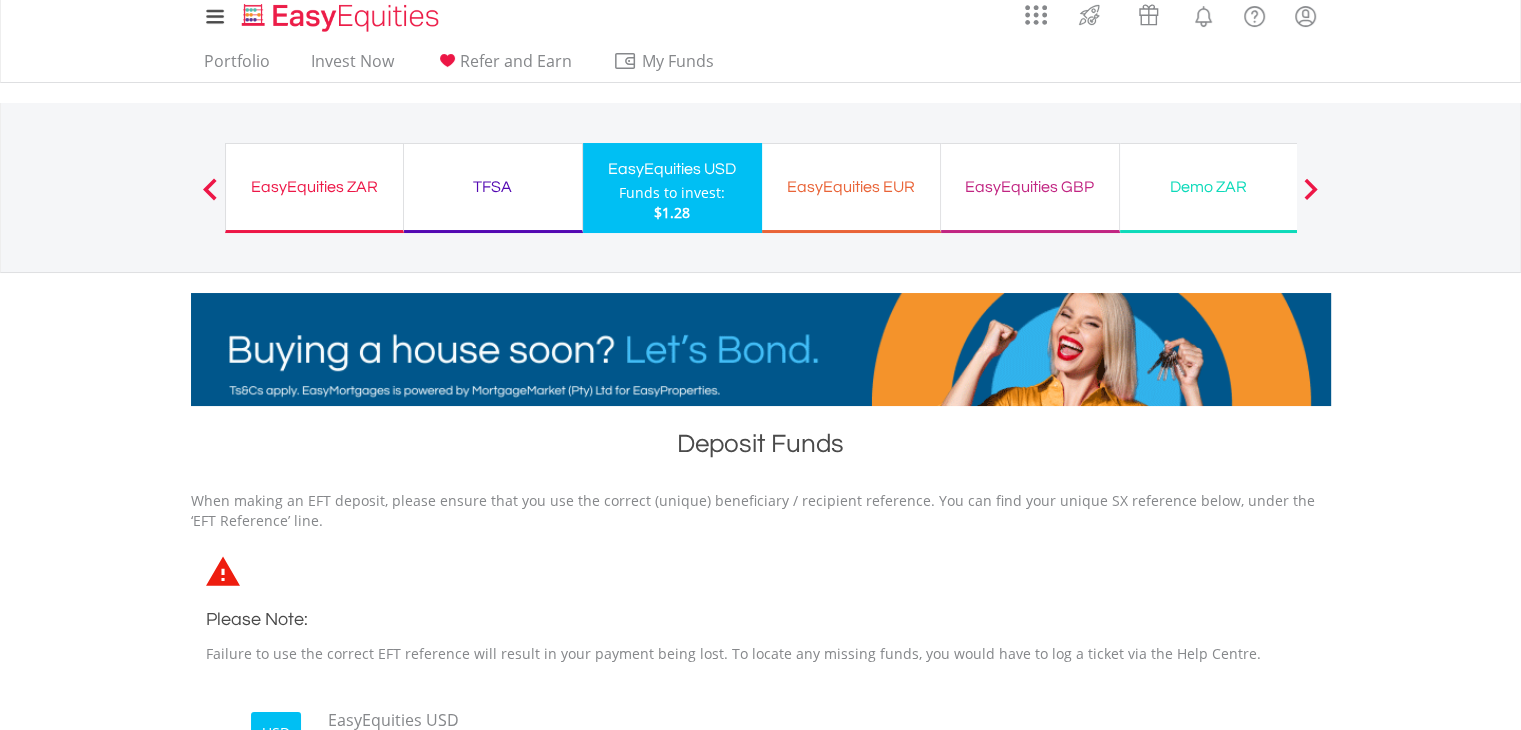 drag, startPoint x: 1527, startPoint y: 277, endPoint x: 1371, endPoint y: 254, distance: 157.6864 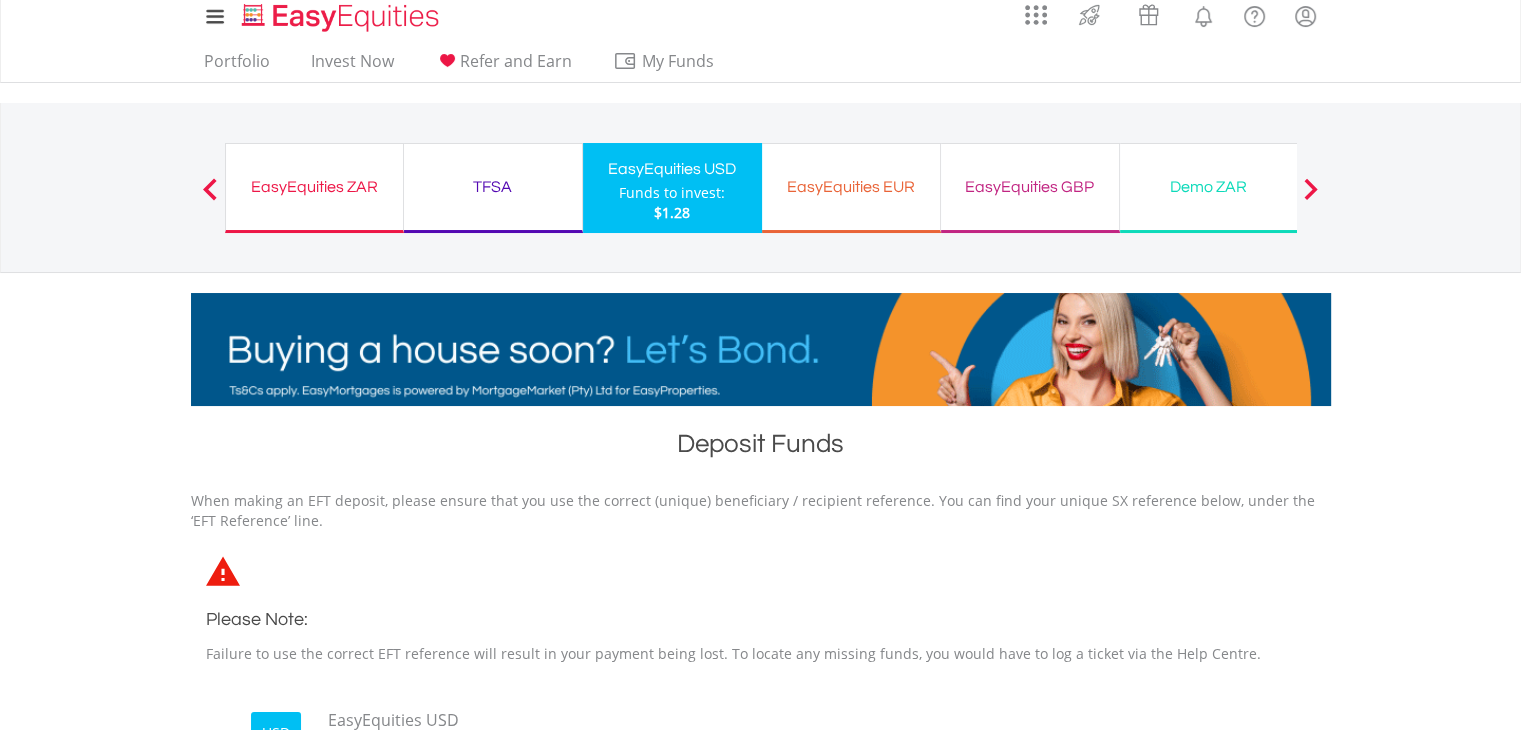 click on "My Investments
Invest Now
New Listings
Sell
My Recurring Investments
Pending Orders
Vouchers
Buy a Voucher
Redeem a Voucher
Account Management" at bounding box center (760, 819) 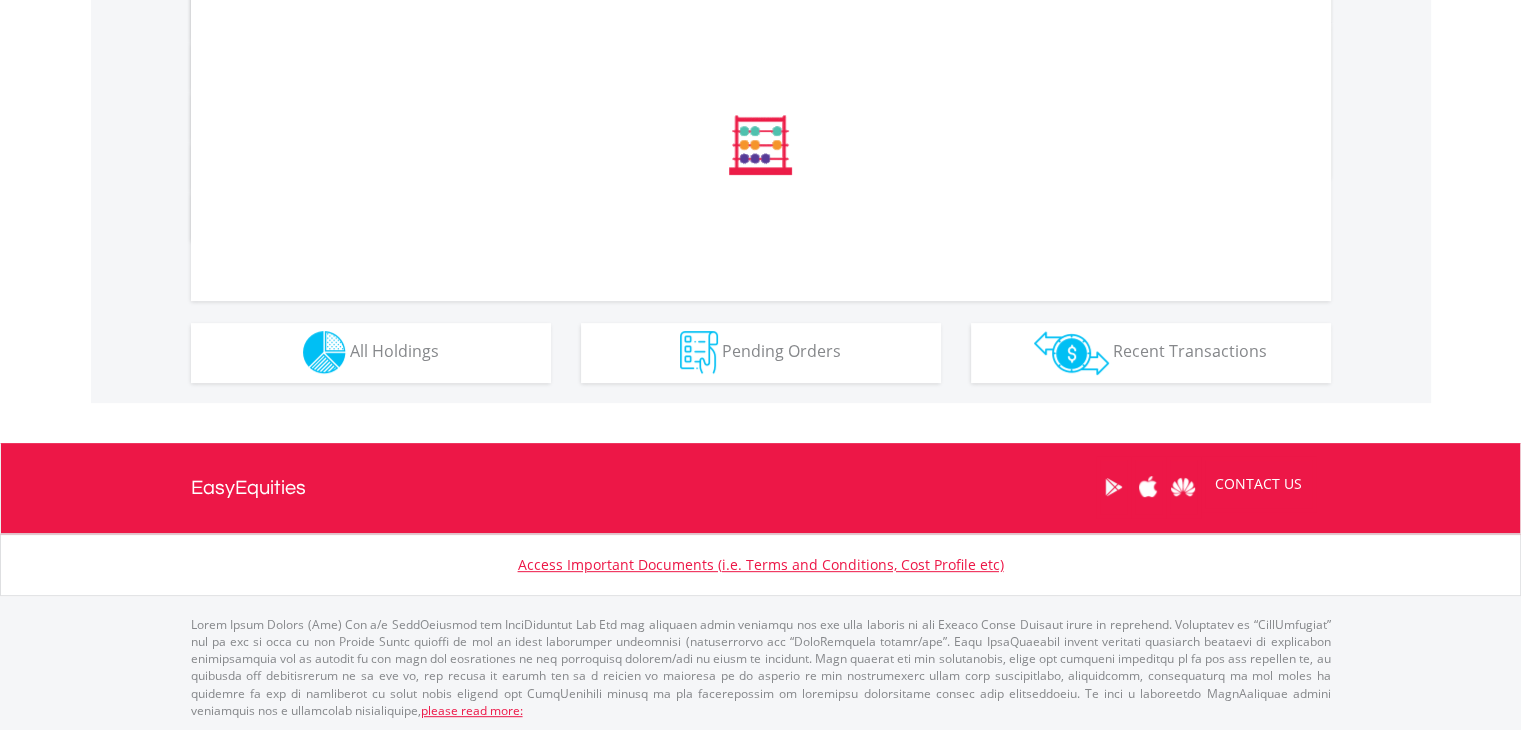scroll, scrollTop: 960, scrollLeft: 0, axis: vertical 